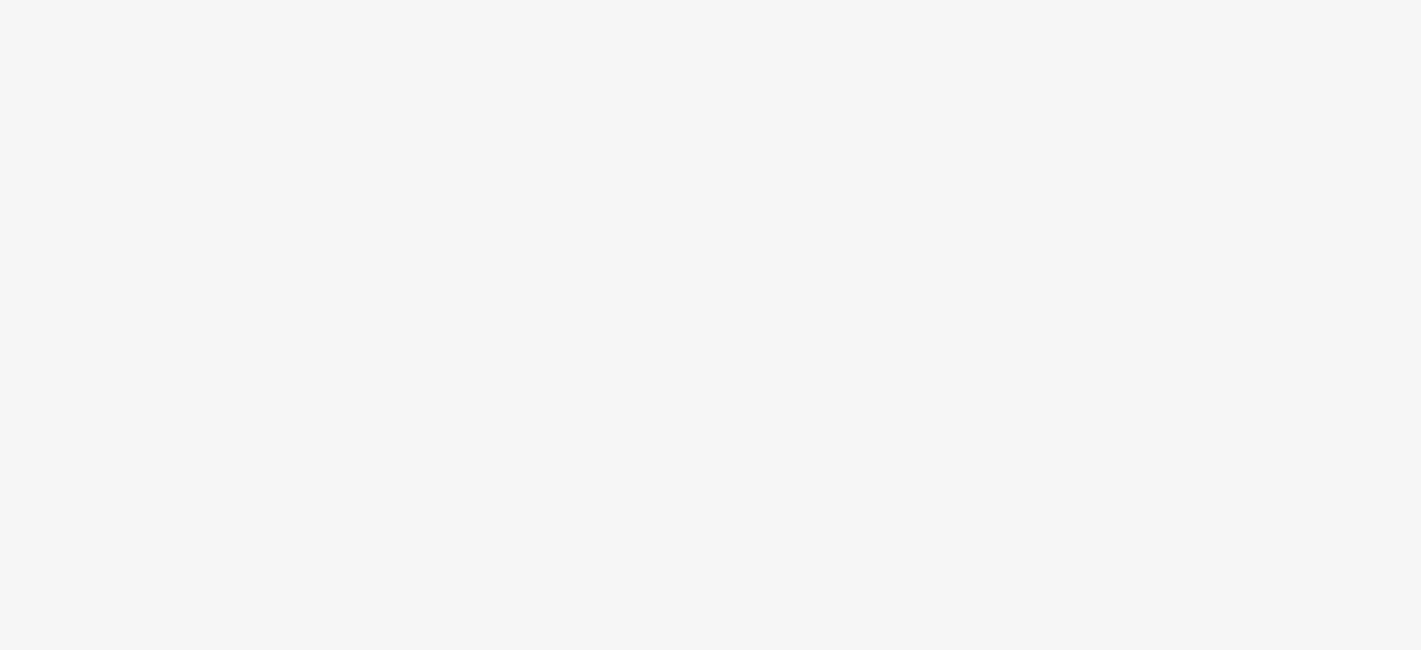 scroll, scrollTop: 0, scrollLeft: 0, axis: both 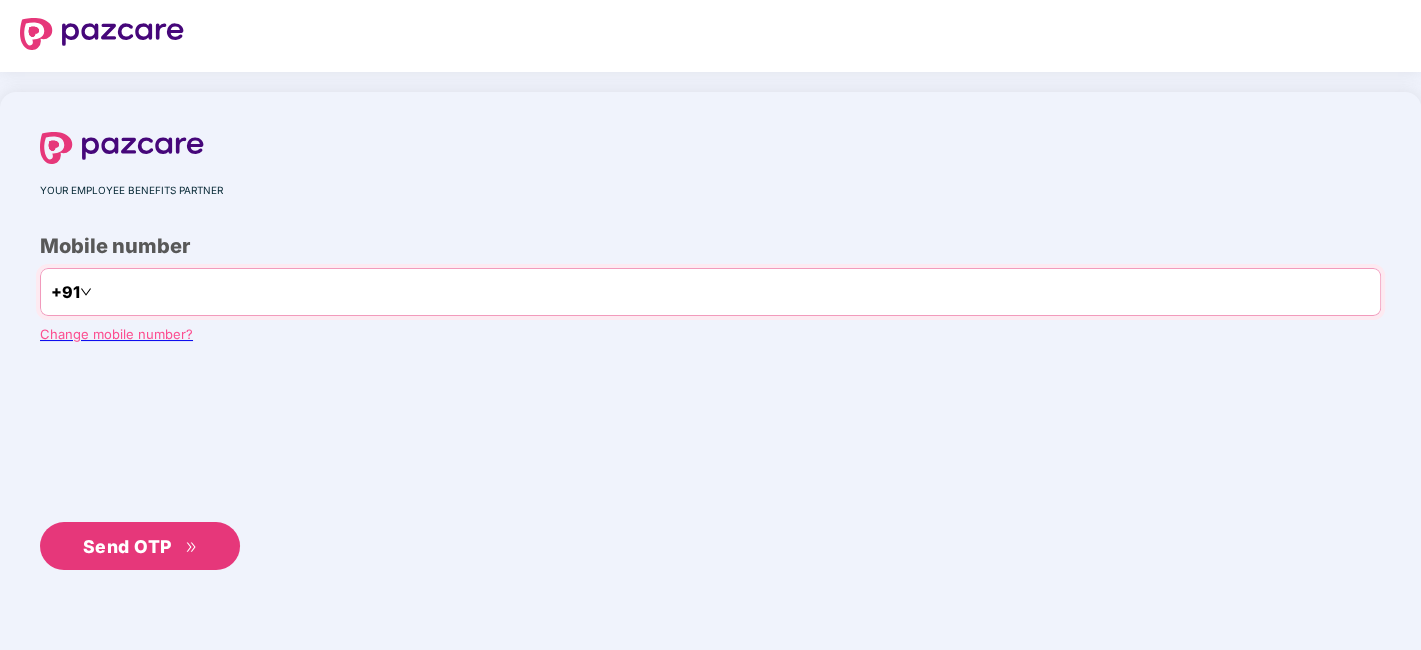 click at bounding box center [178, 292] 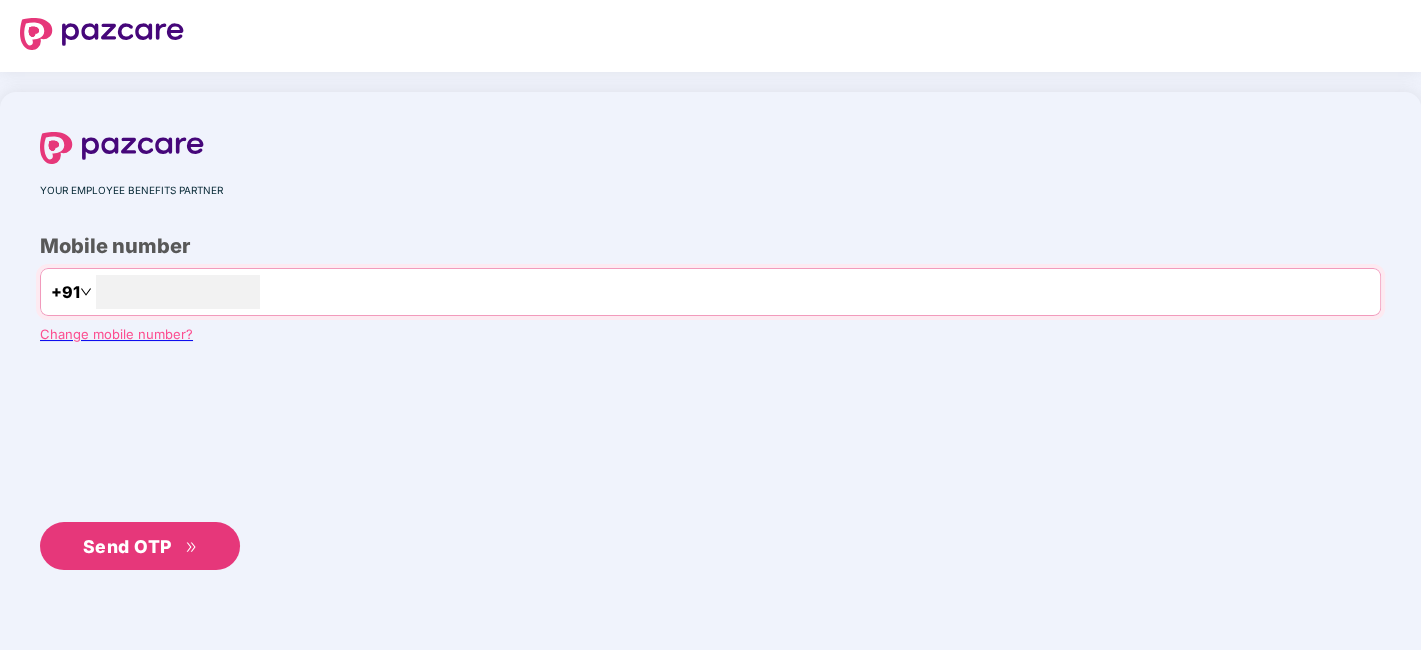 type on "**********" 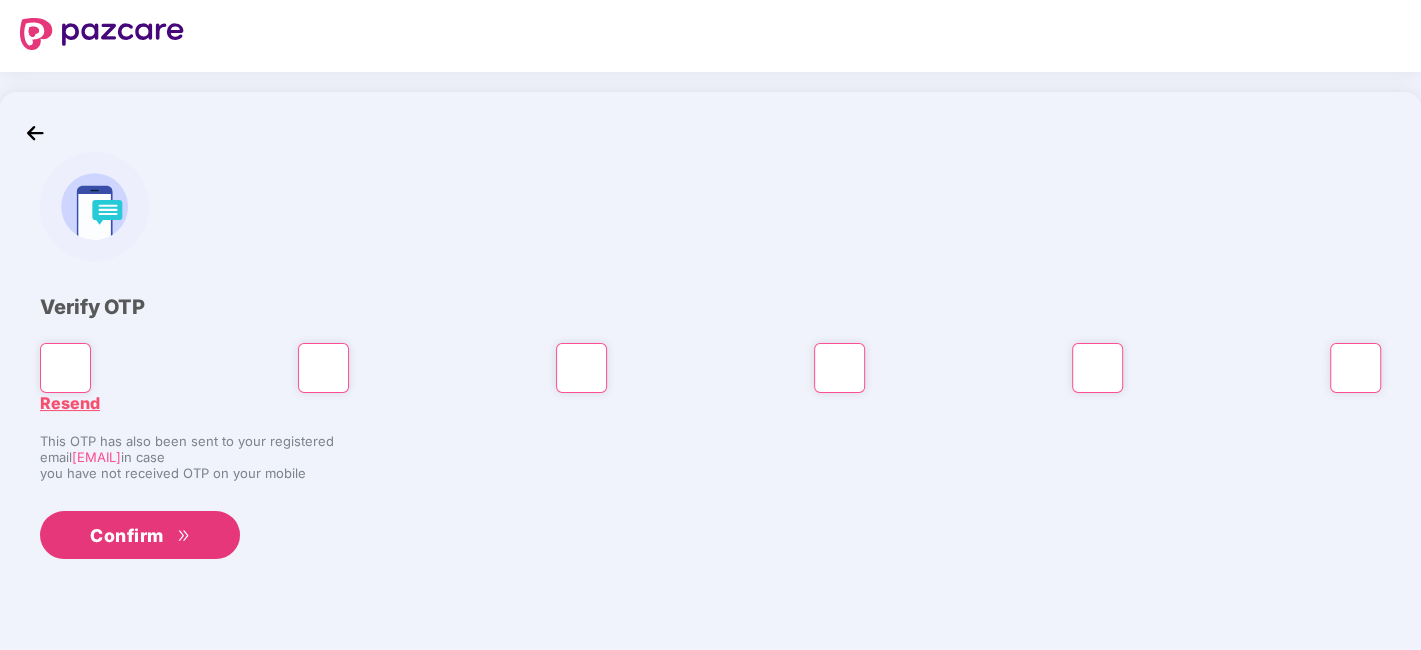 type on "*" 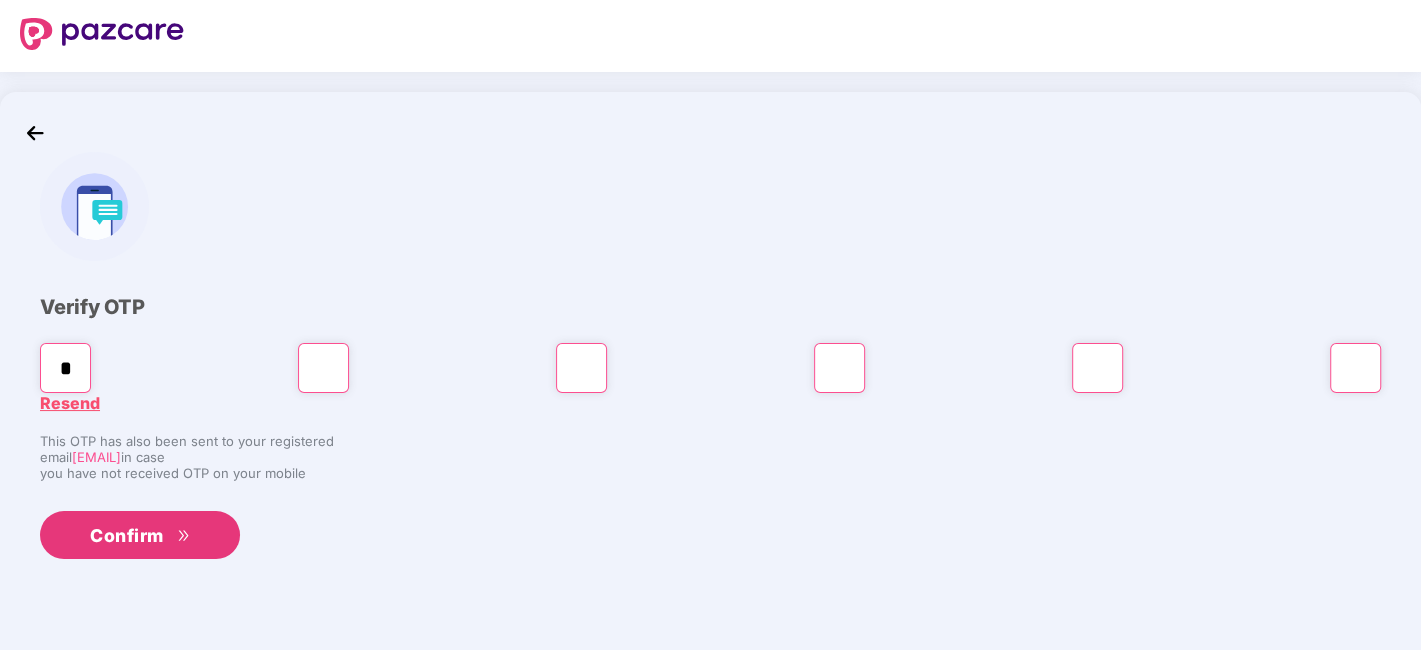 type on "*" 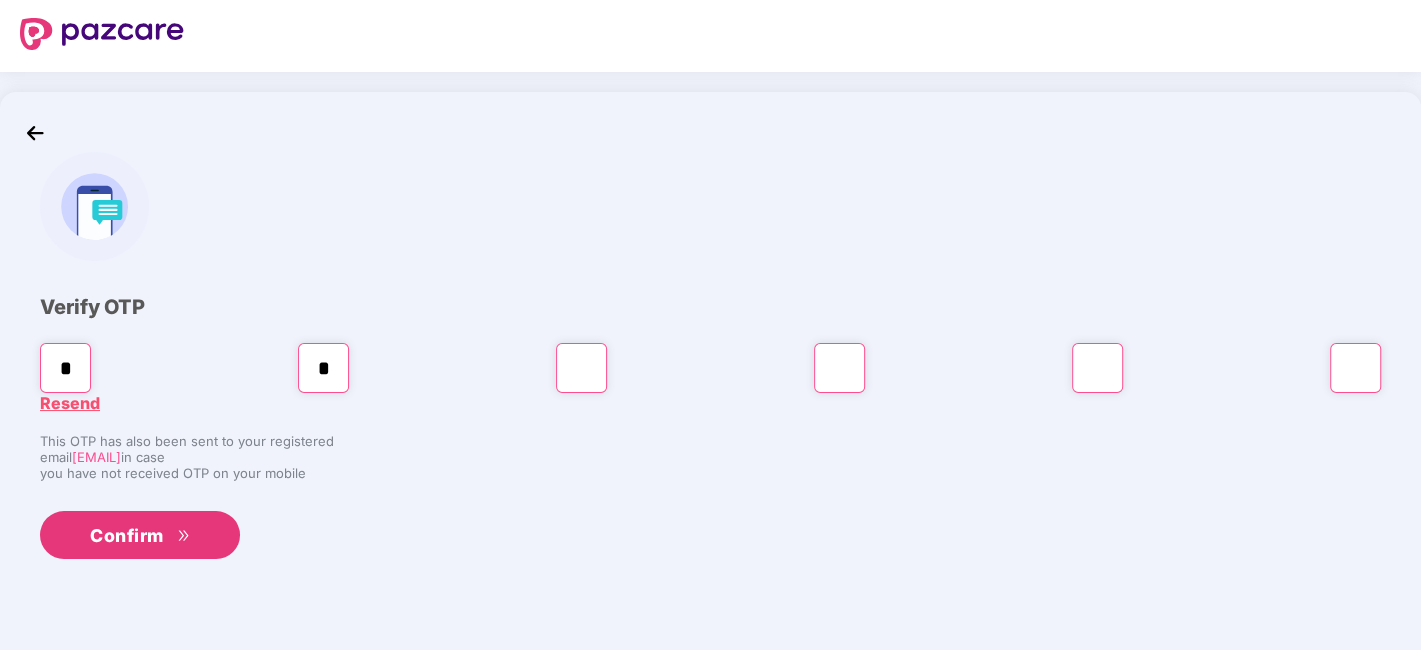 type on "*" 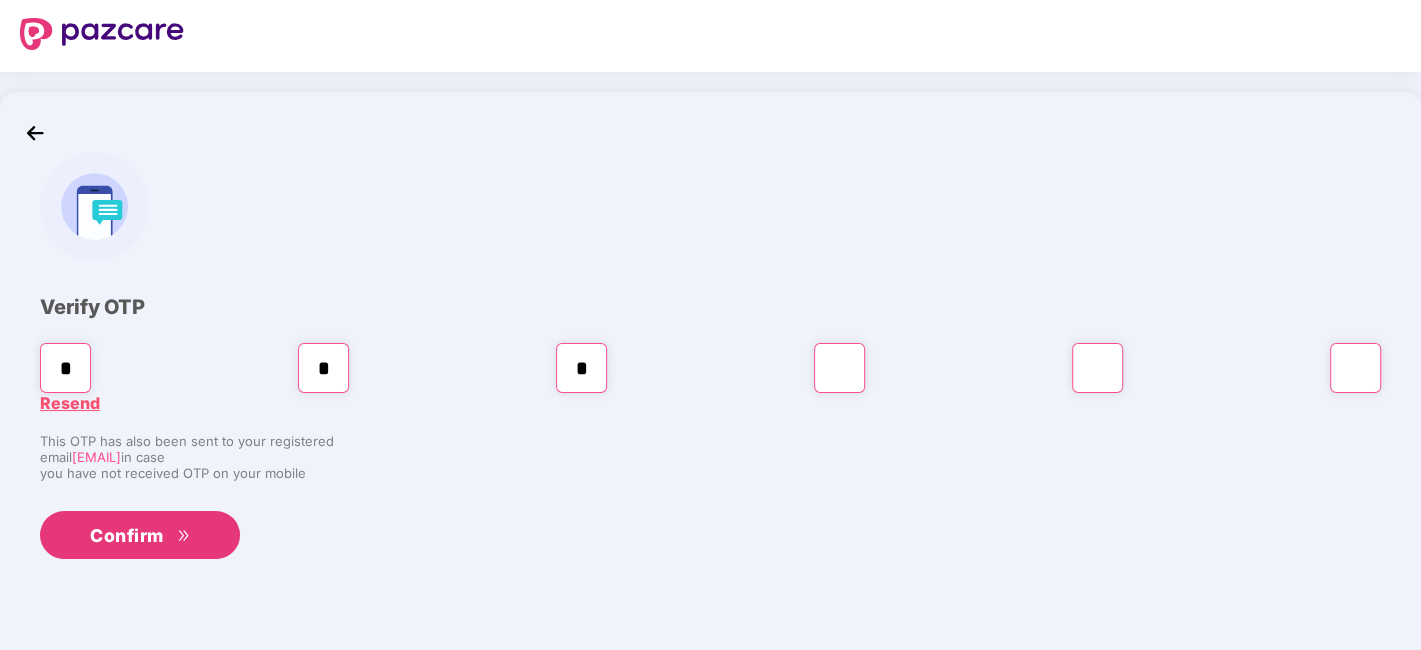 type on "*" 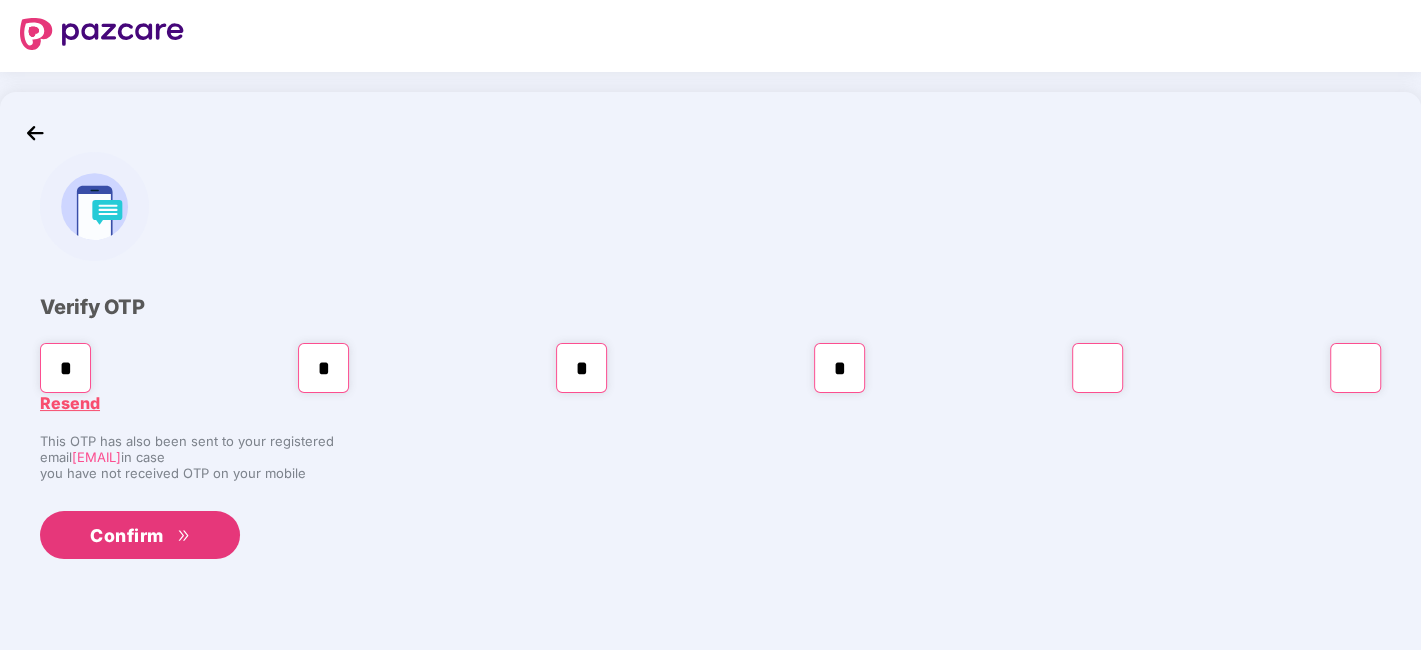 type on "*" 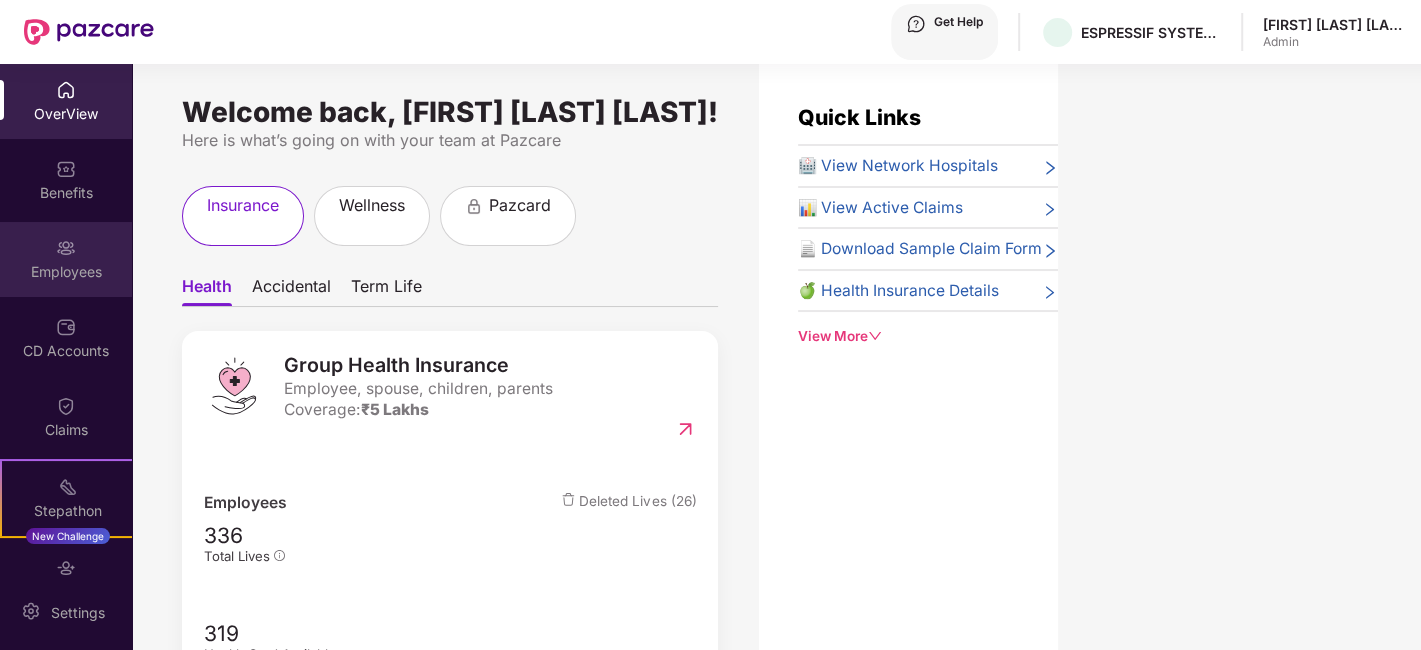click on "Employees" at bounding box center [66, 259] 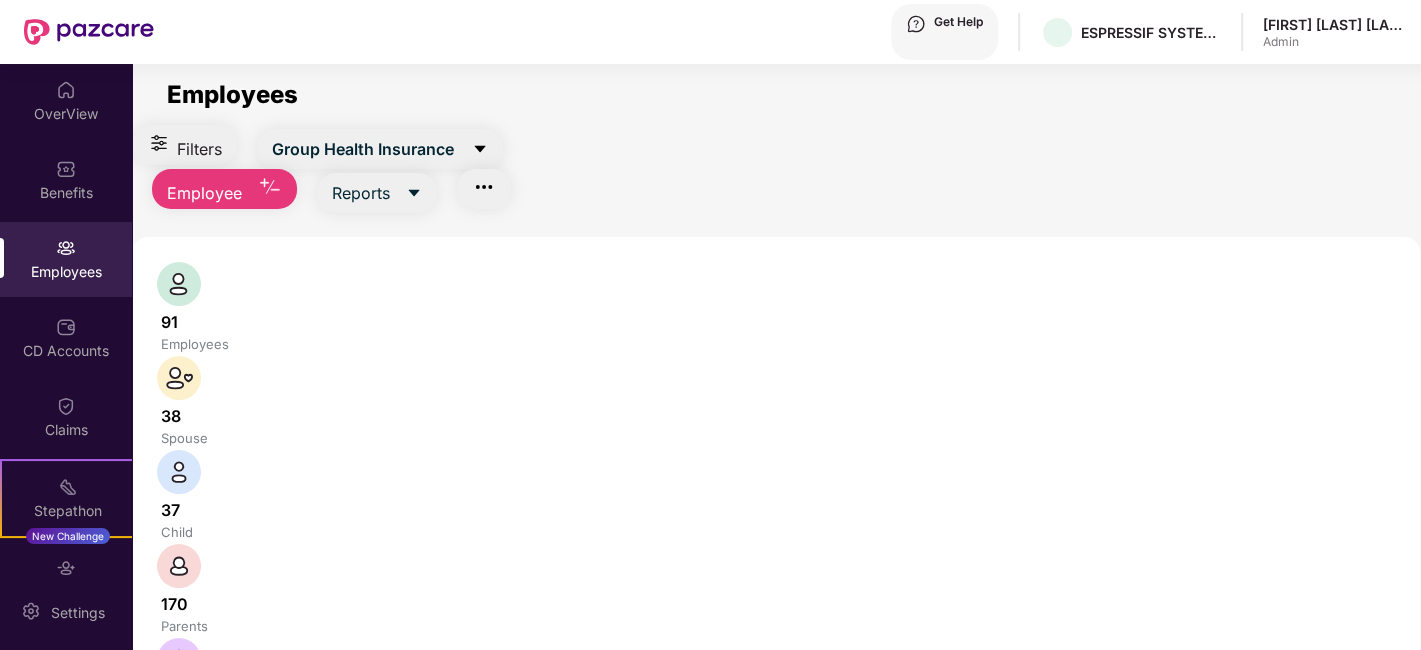 click at bounding box center [331, 776] 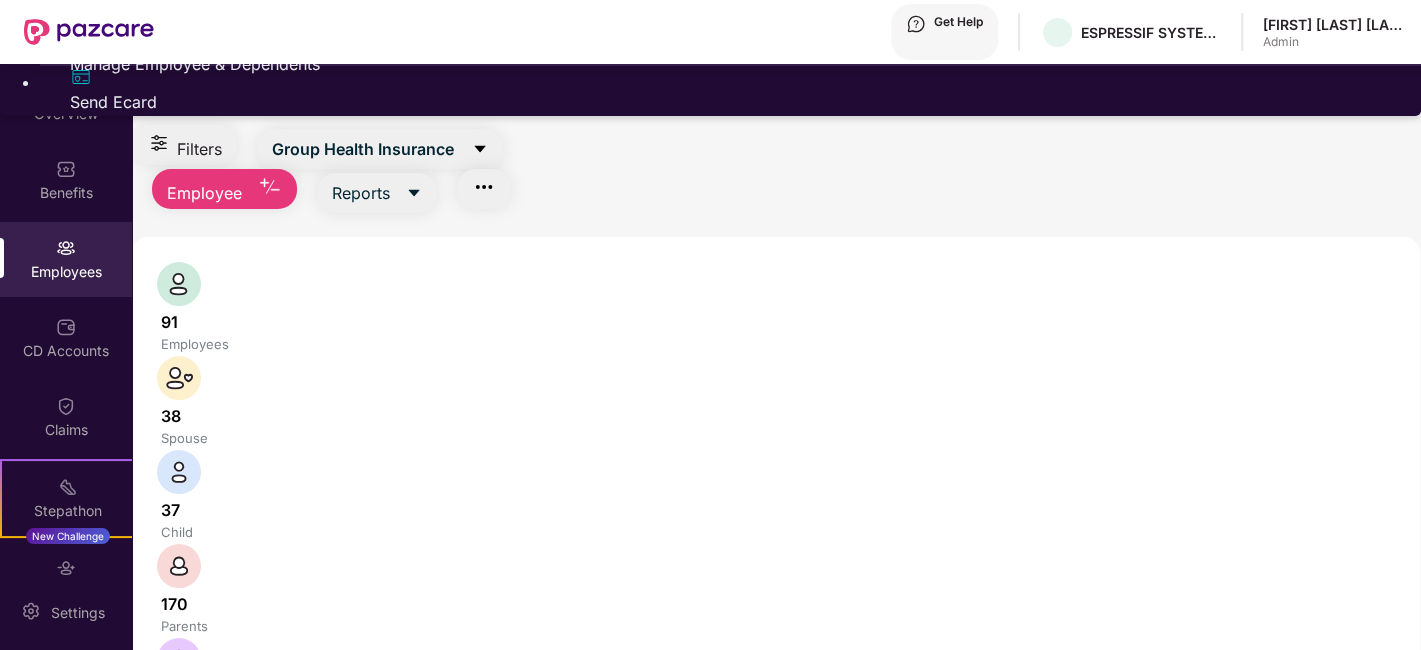 click on "Manage Employee & Dependents" at bounding box center [730, 64] 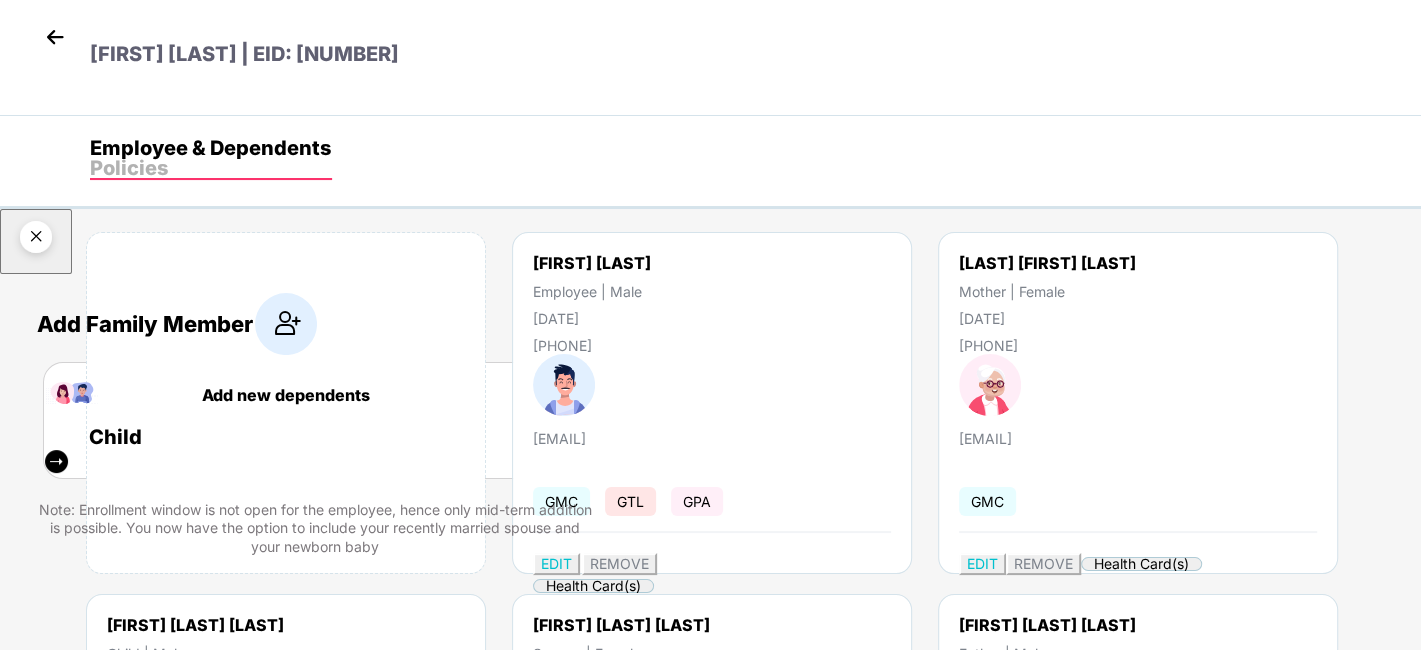 click at bounding box center [36, 240] 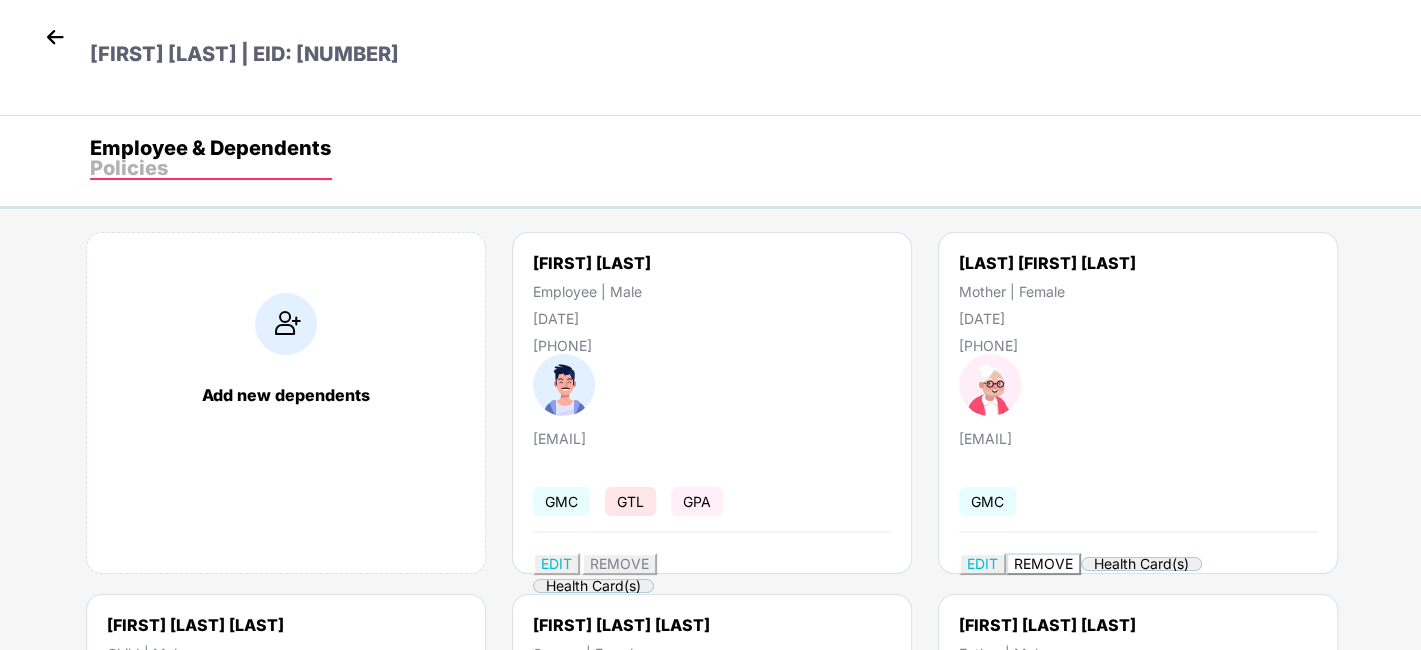 click on "REMOVE" at bounding box center [619, 563] 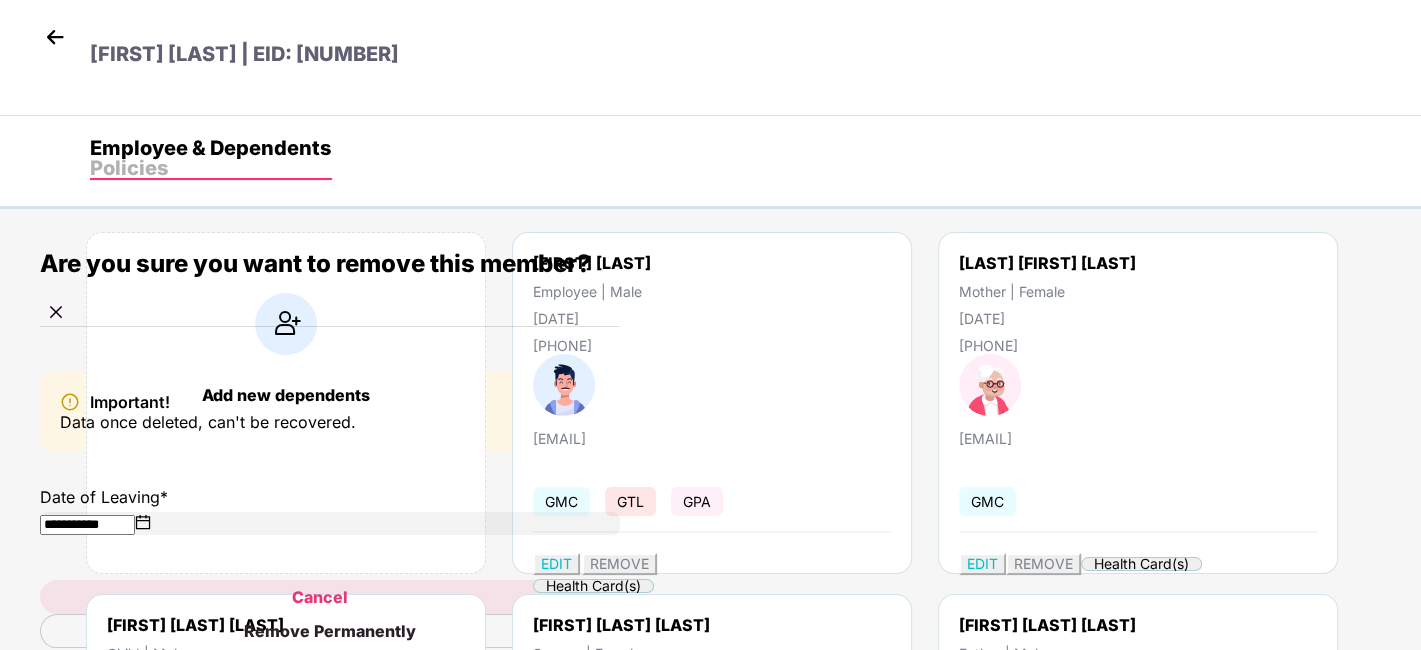 click on "Cancel" at bounding box center [320, 597] 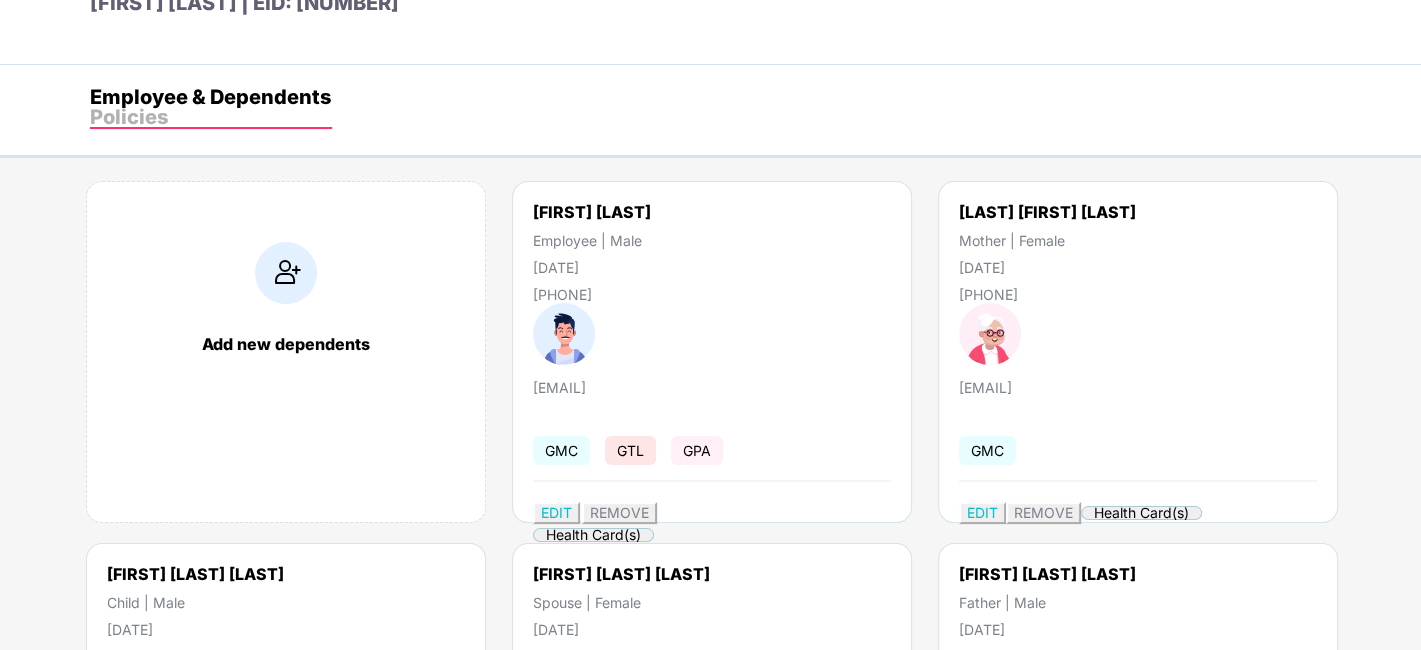 scroll, scrollTop: 0, scrollLeft: 0, axis: both 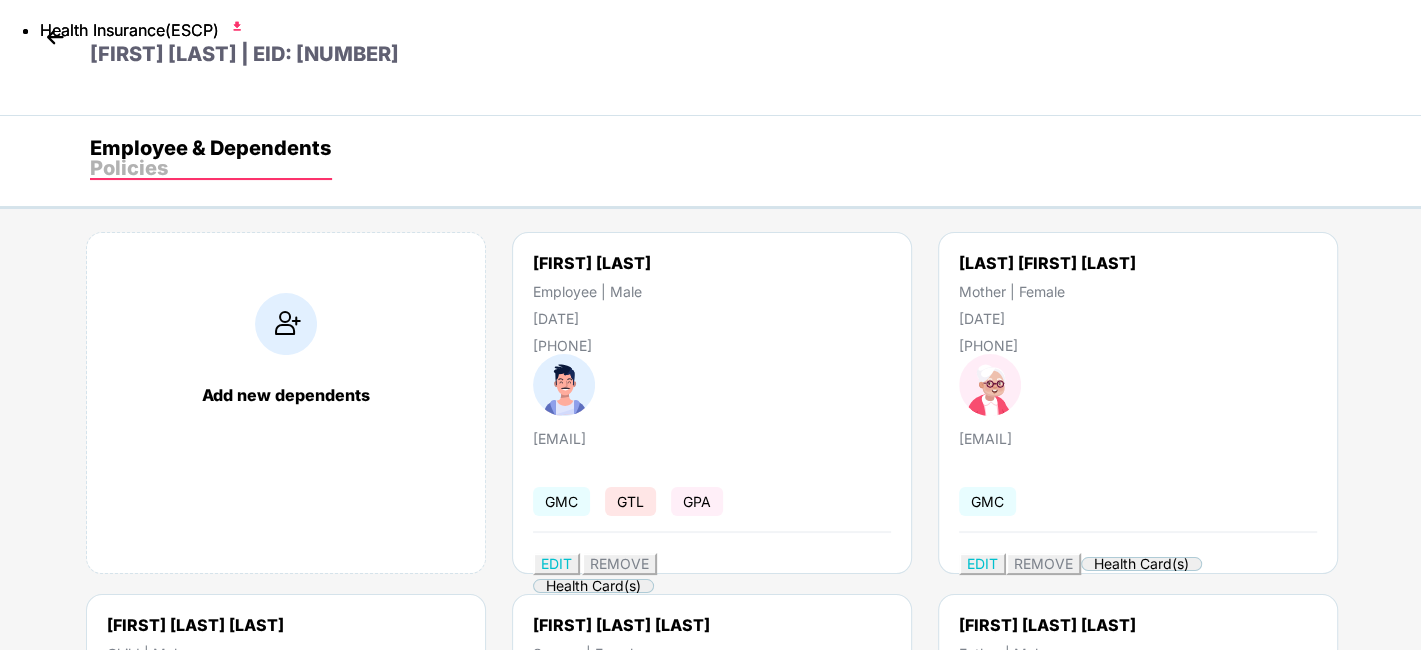 click at bounding box center (55, 37) 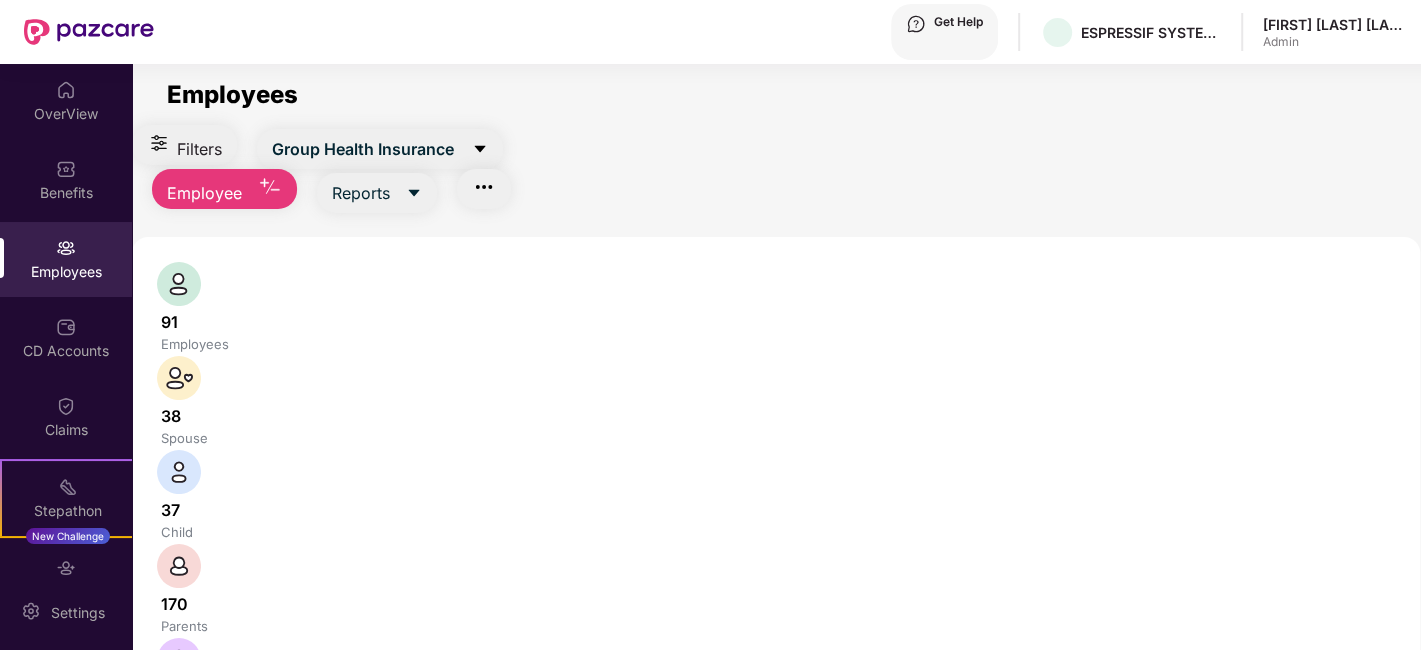 click at bounding box center (270, 187) 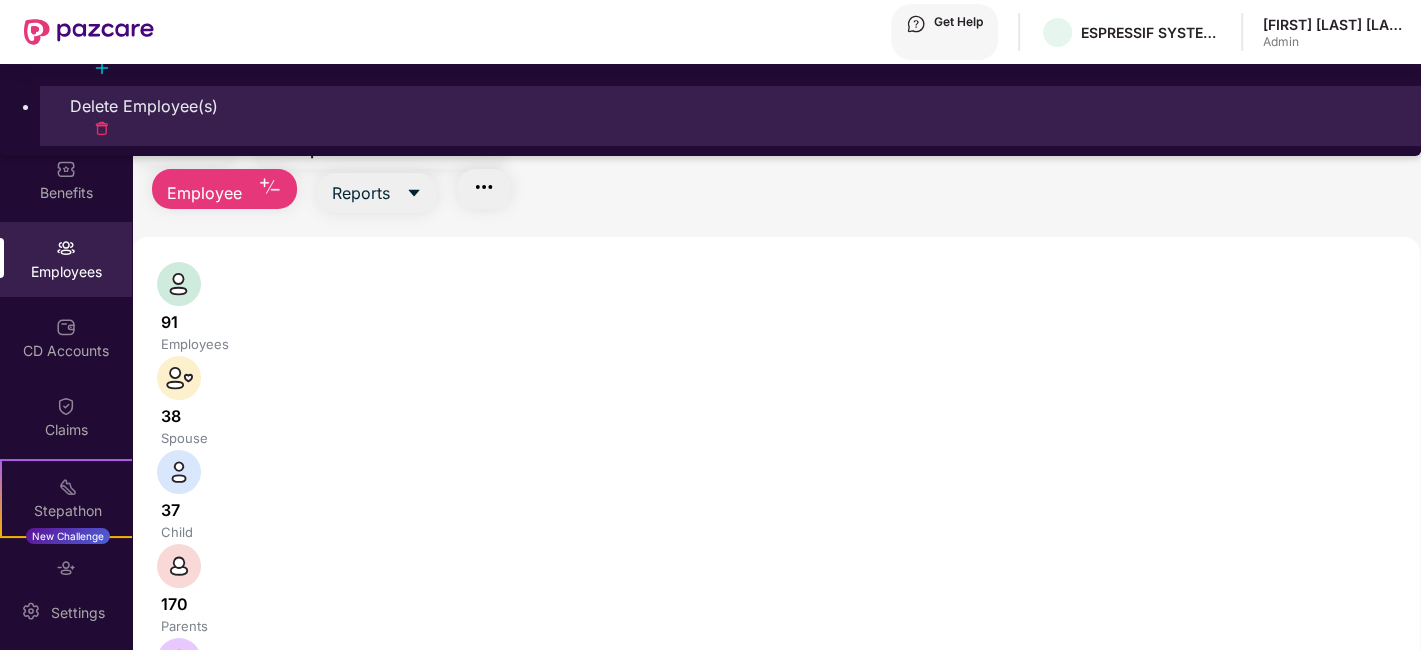 click on "Delete Employee(s)" at bounding box center [730, 106] 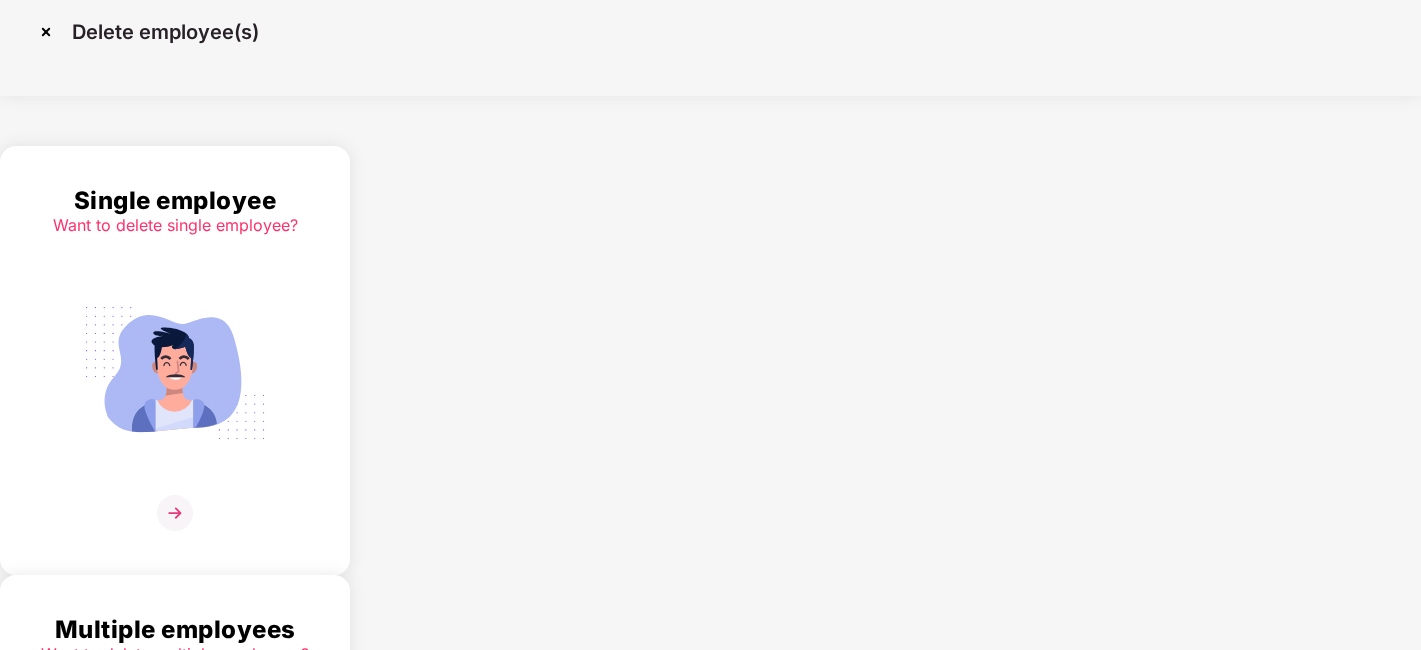 click on "Multiple employees" at bounding box center (175, 200) 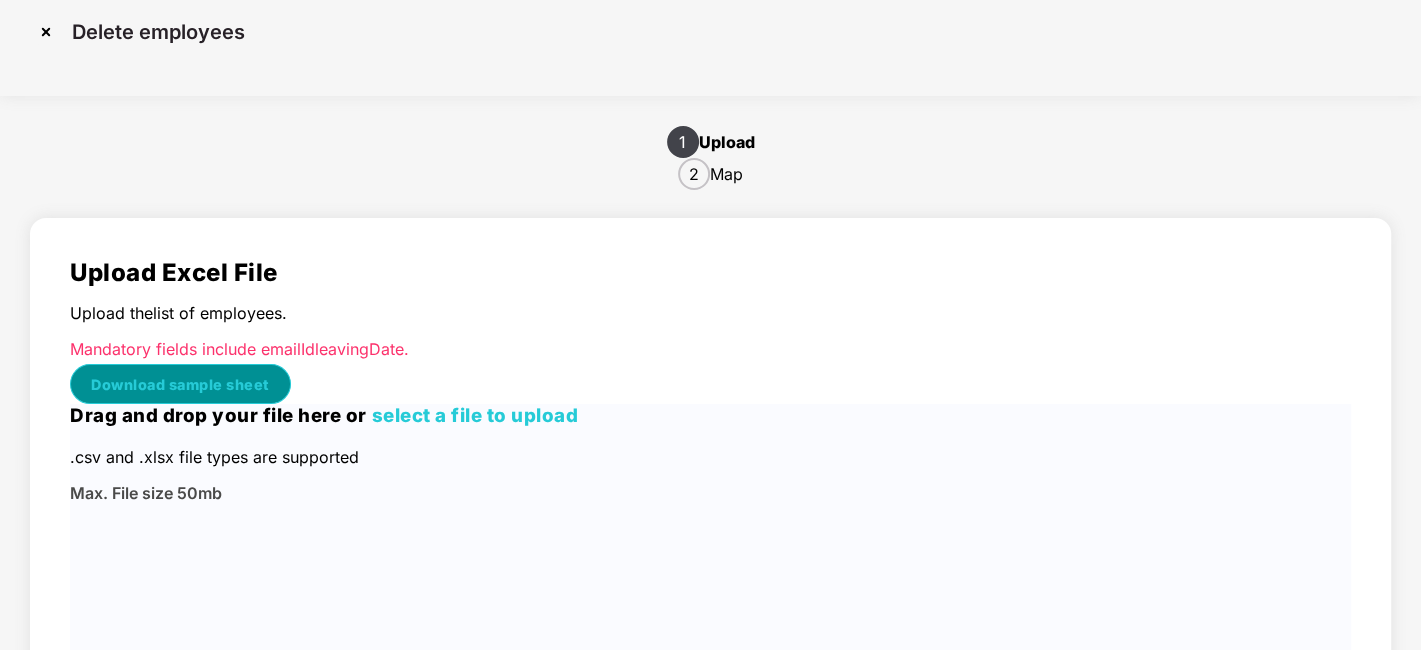 click on "Download sample sheet" at bounding box center [180, 384] 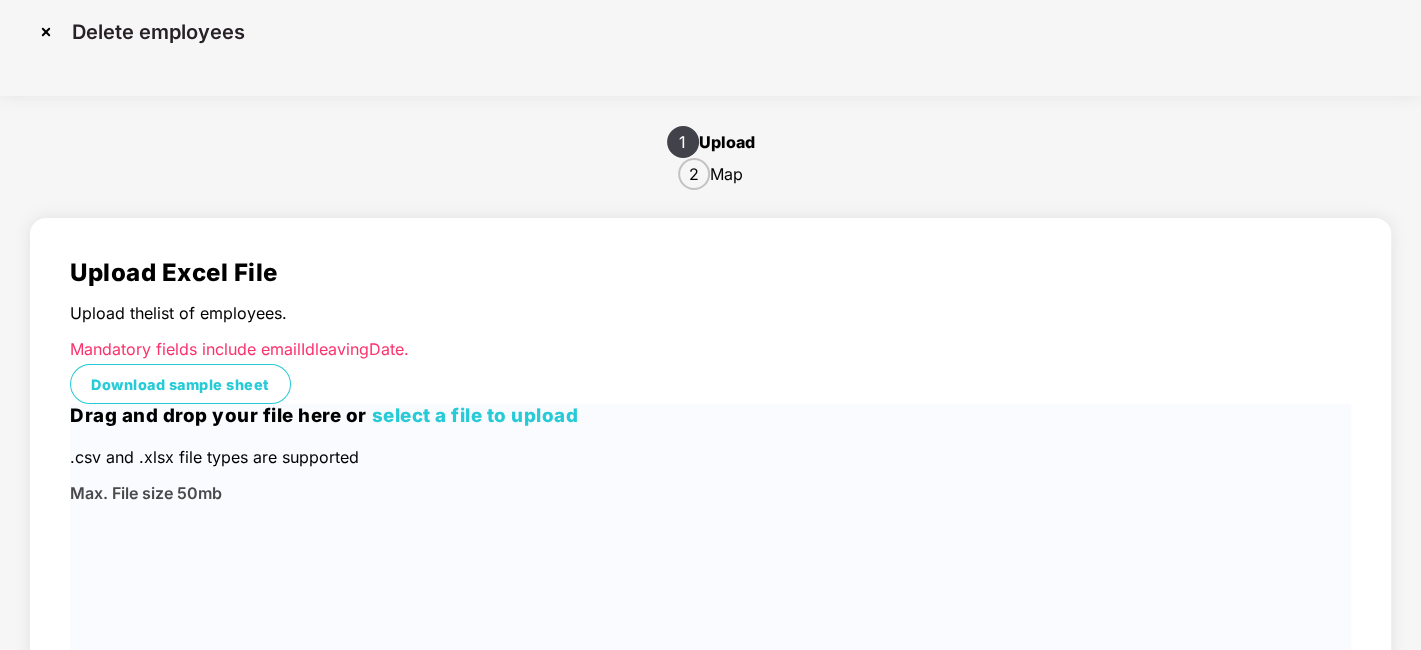 click on "select a file to upload" at bounding box center (475, 415) 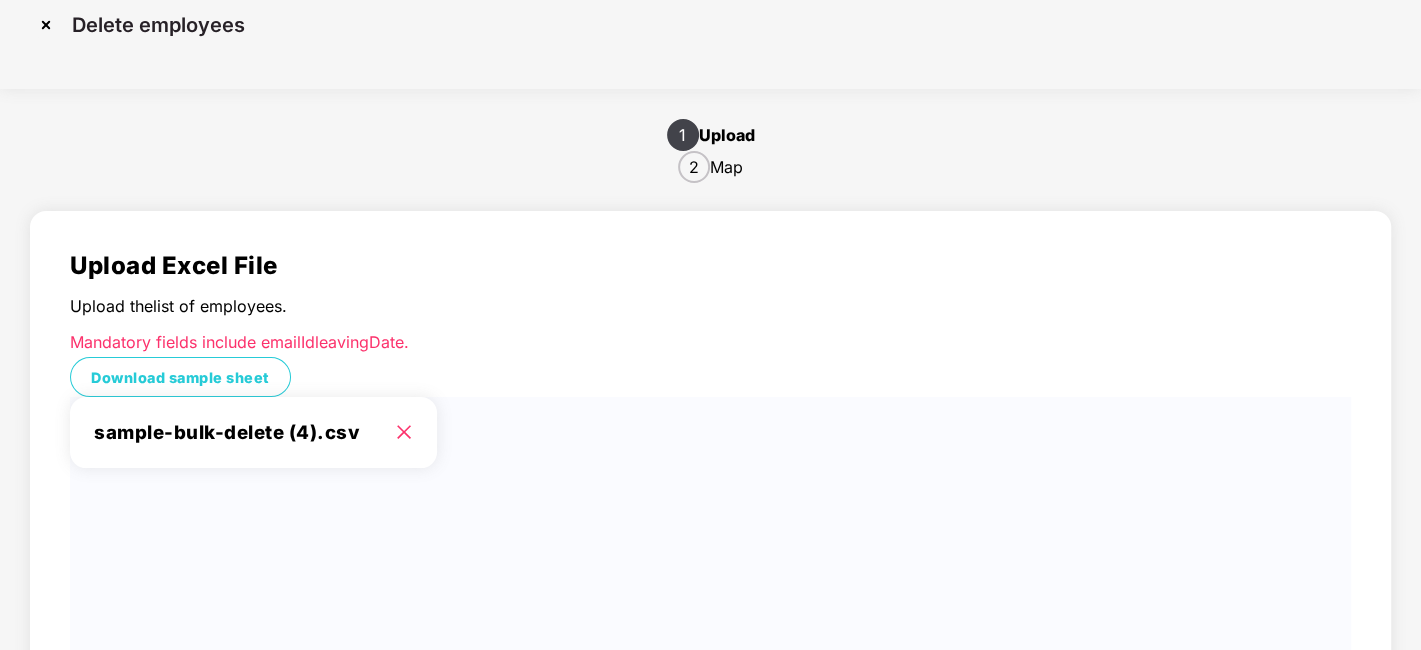 scroll, scrollTop: 150, scrollLeft: 0, axis: vertical 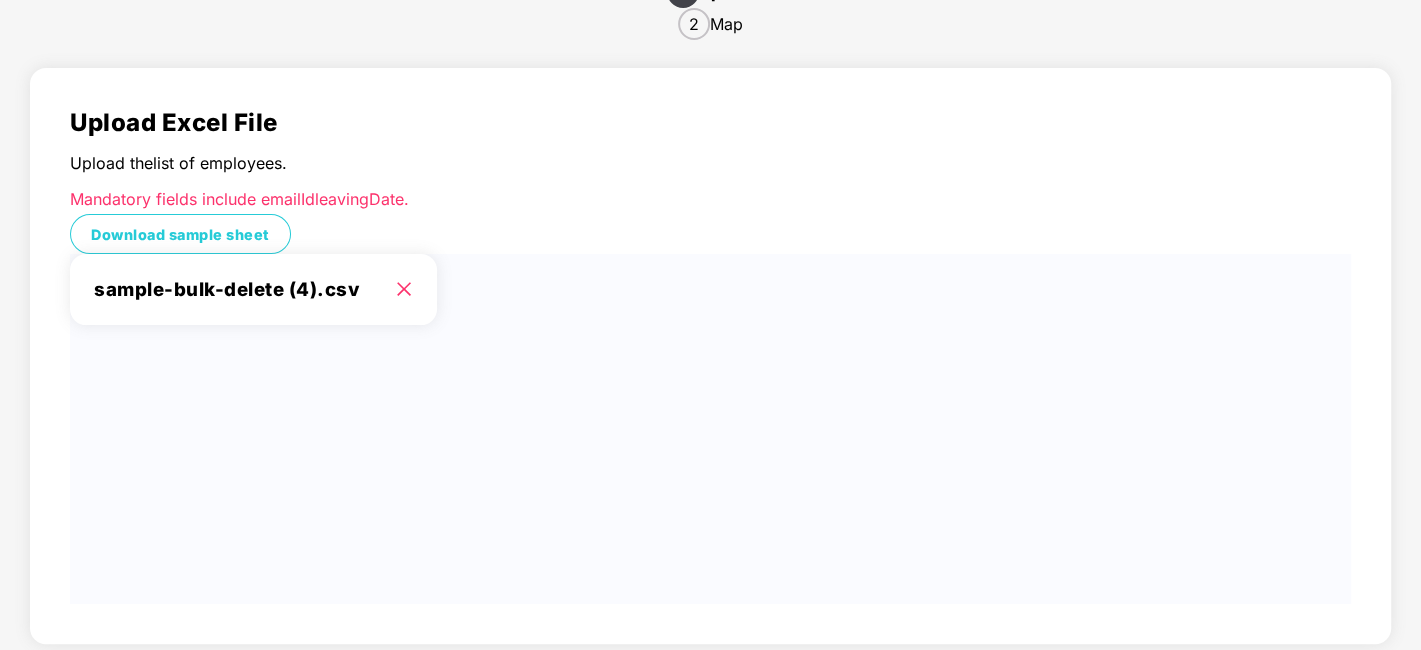 click on "Next" at bounding box center (90, 699) 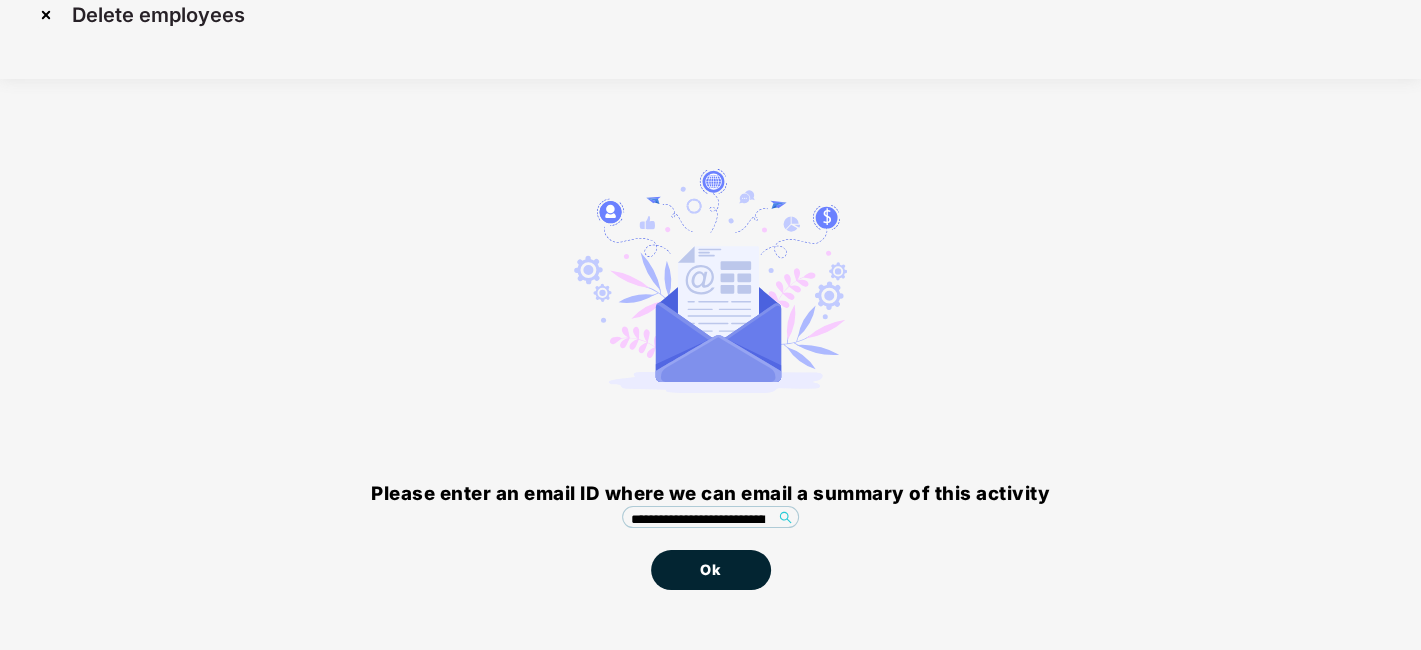 scroll, scrollTop: 0, scrollLeft: 0, axis: both 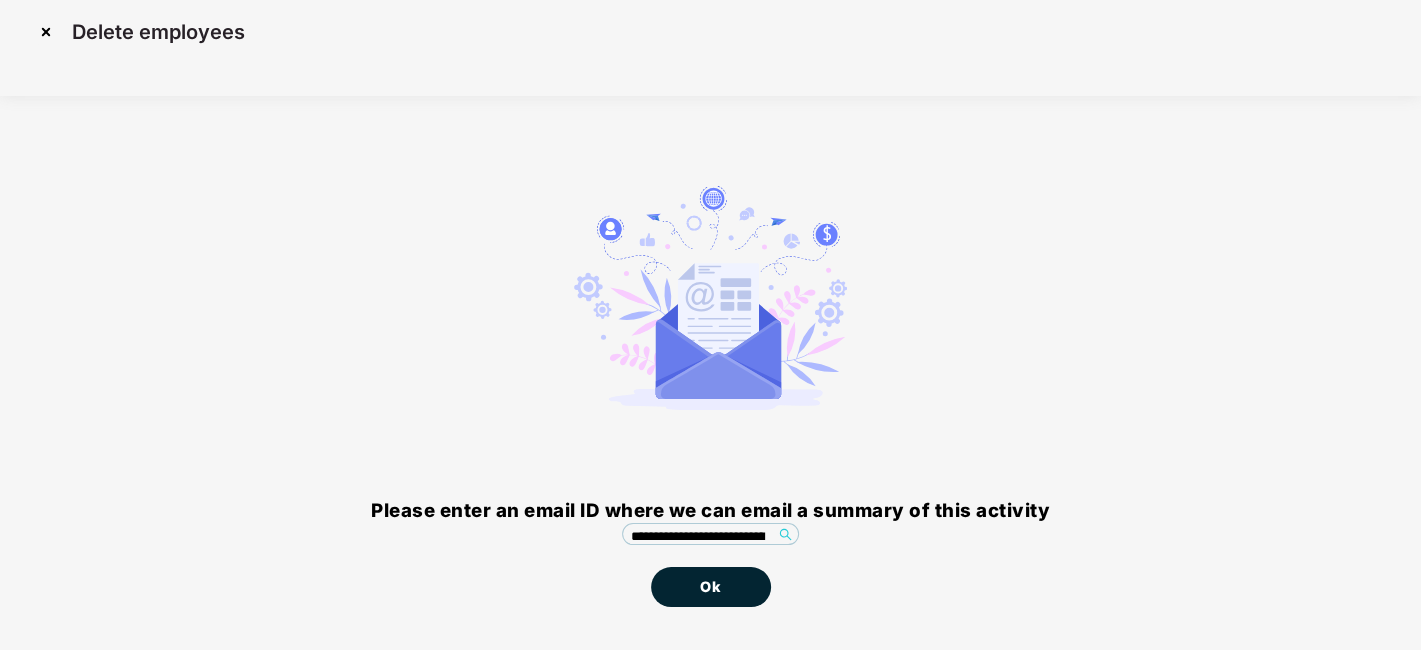 click on "Ok" at bounding box center (711, 587) 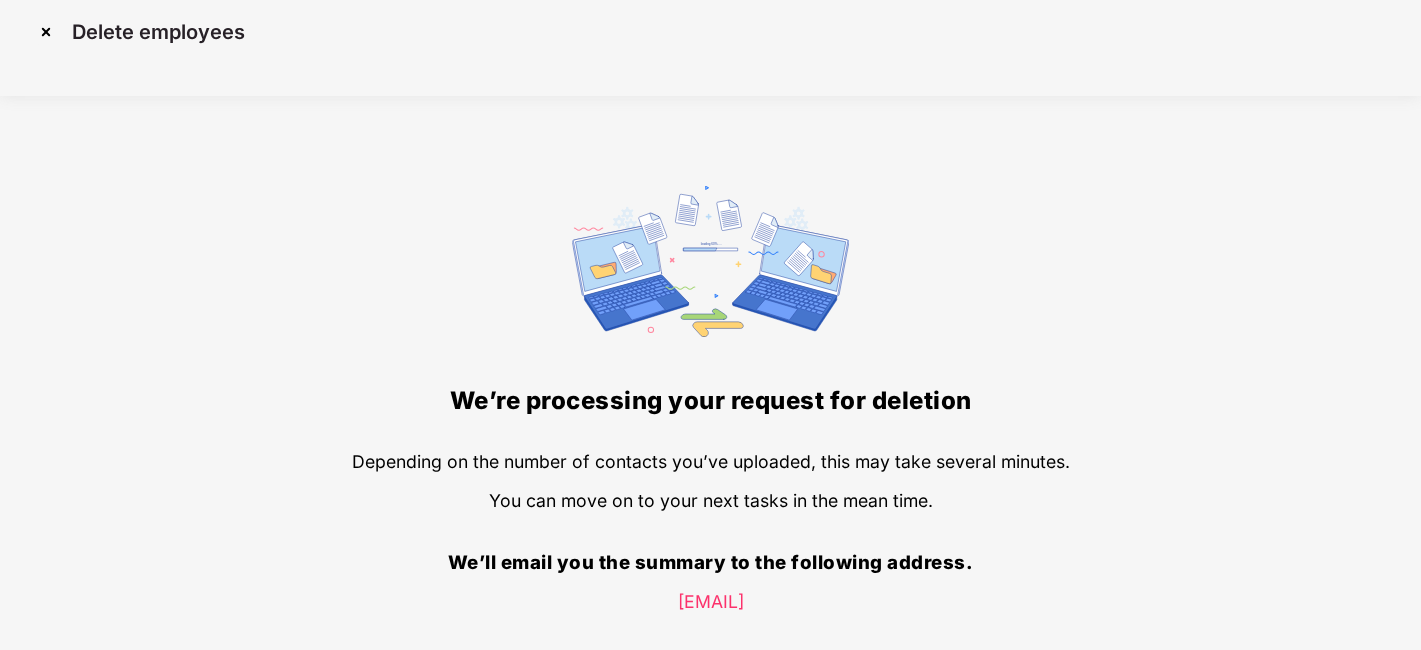 drag, startPoint x: 1370, startPoint y: 527, endPoint x: 1051, endPoint y: 231, distance: 435.17468 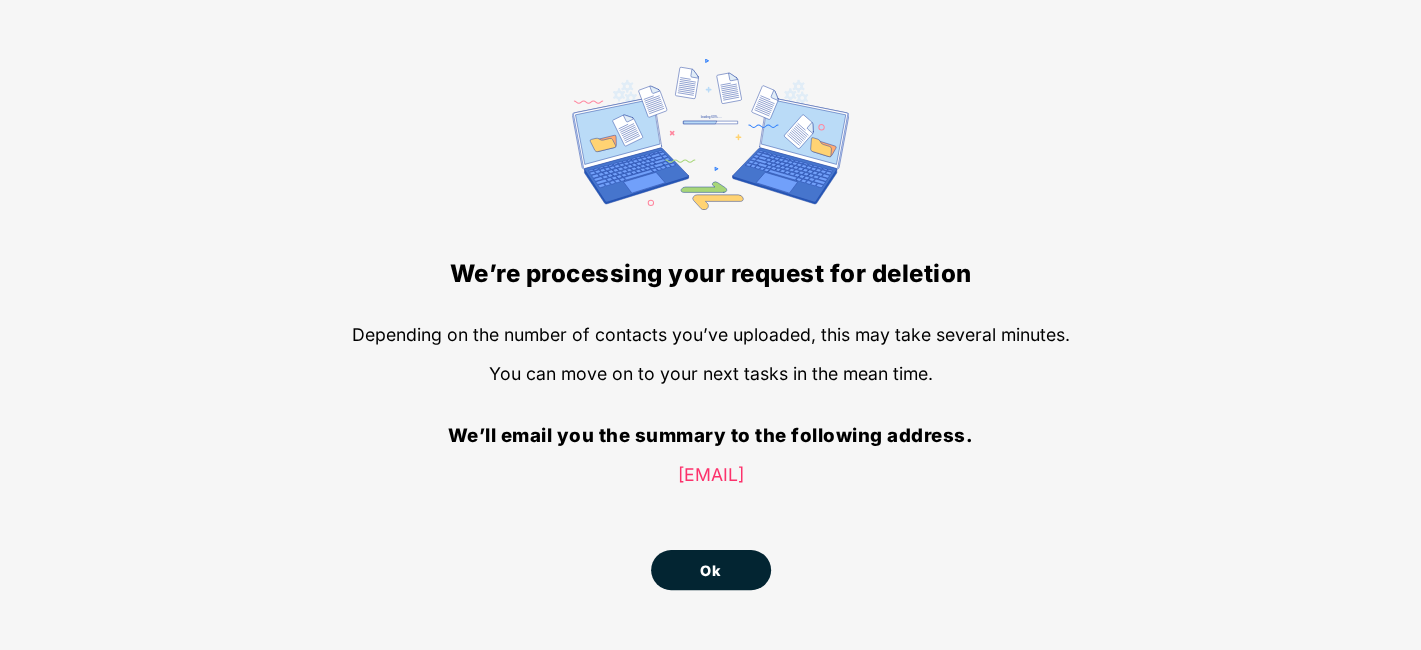 click on "Ok" at bounding box center [710, 570] 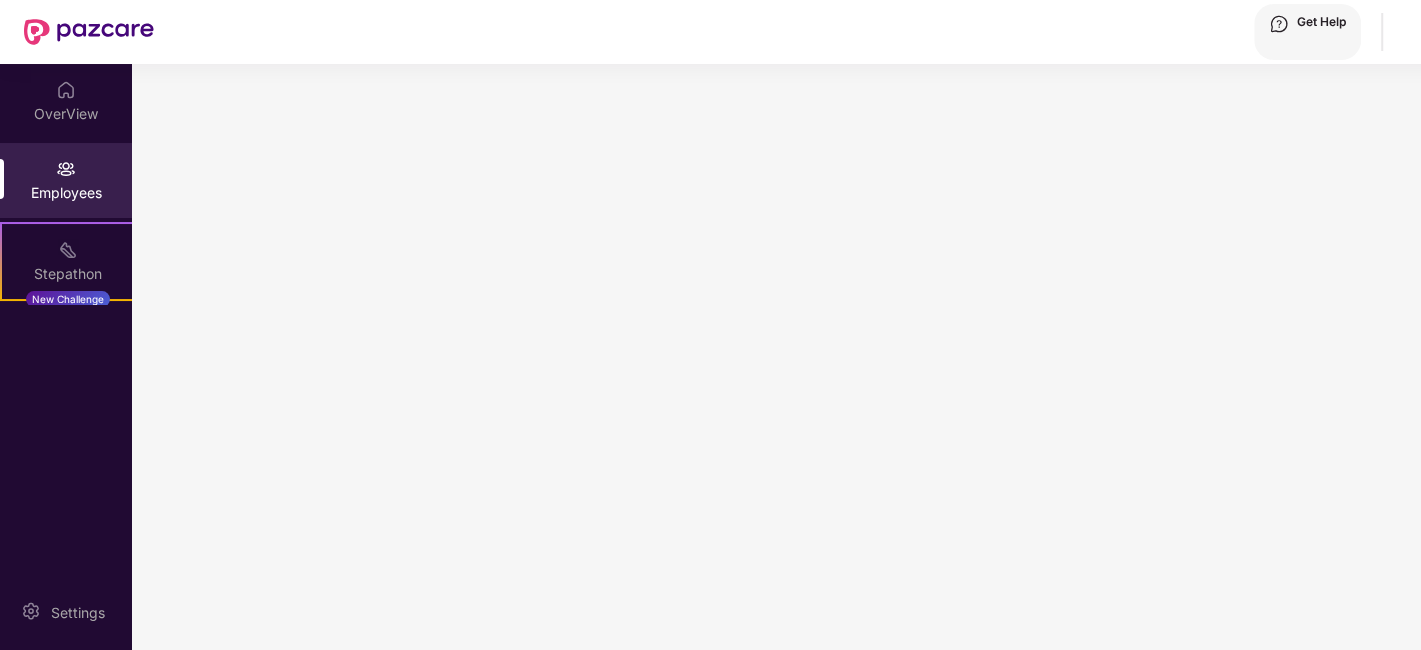 scroll, scrollTop: 0, scrollLeft: 0, axis: both 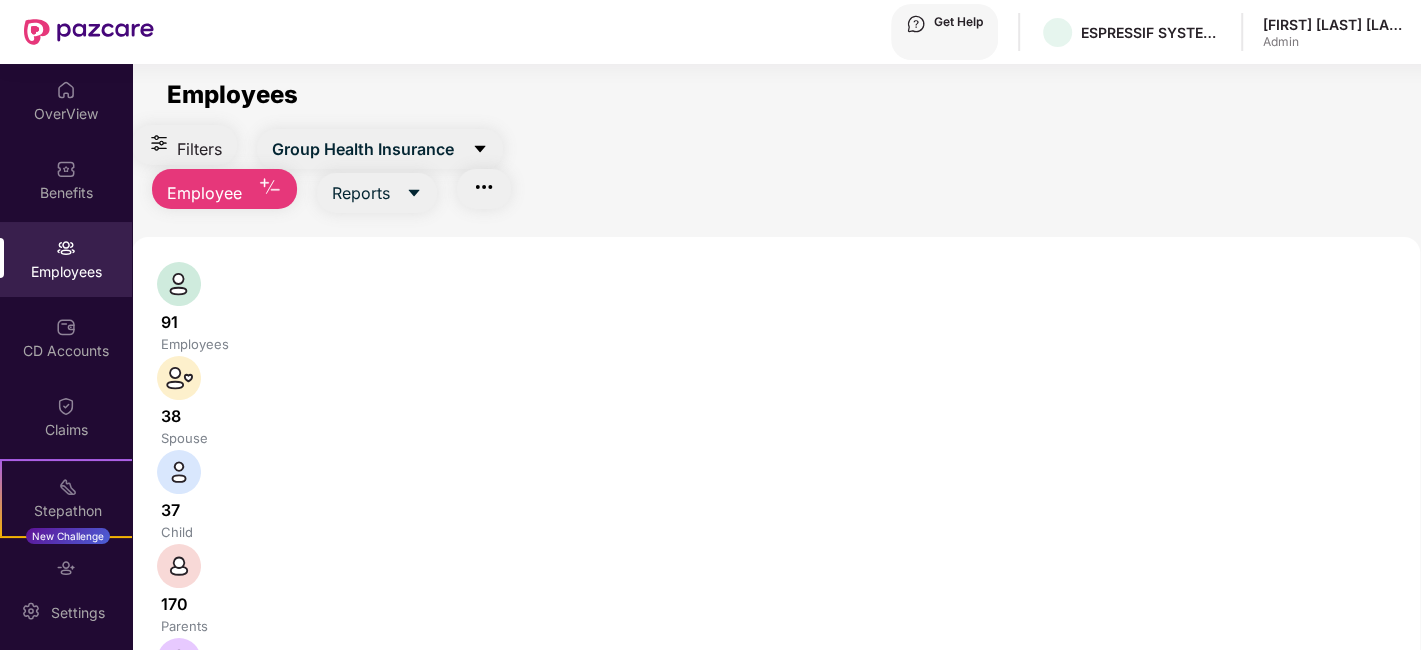 click at bounding box center (270, 187) 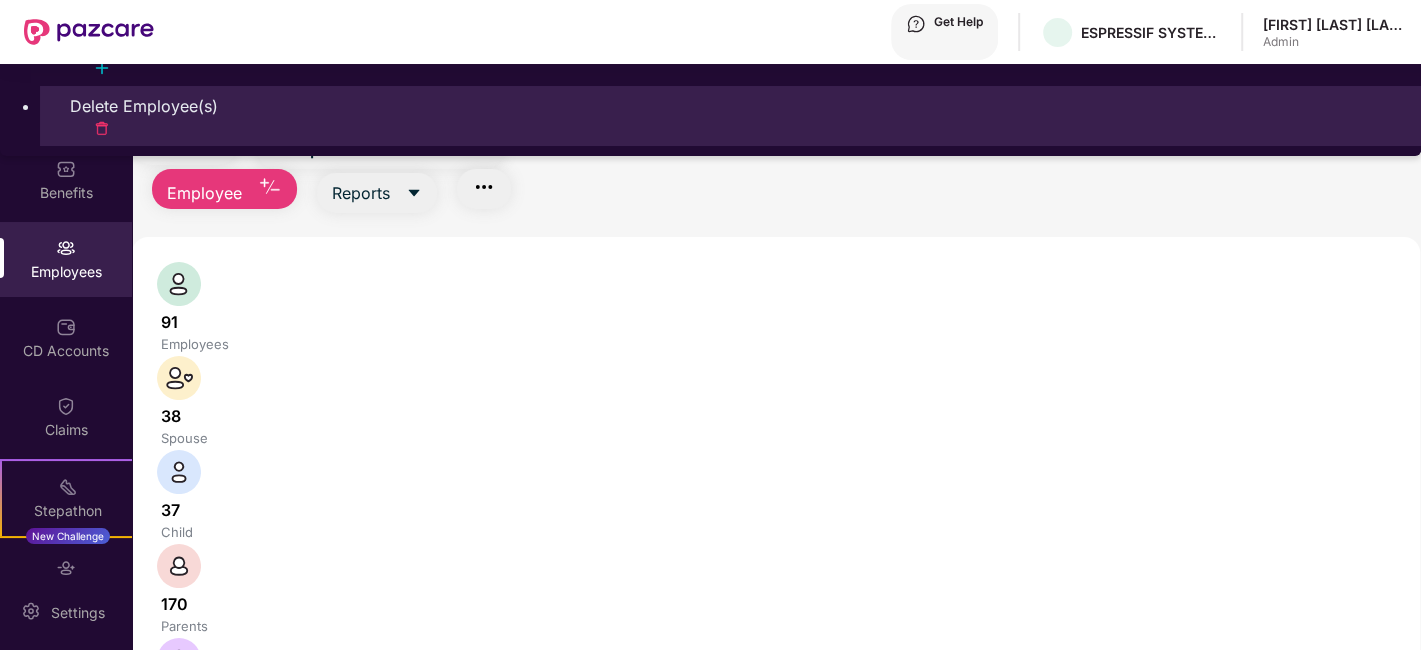 click on "Delete Employee(s)" at bounding box center [730, 106] 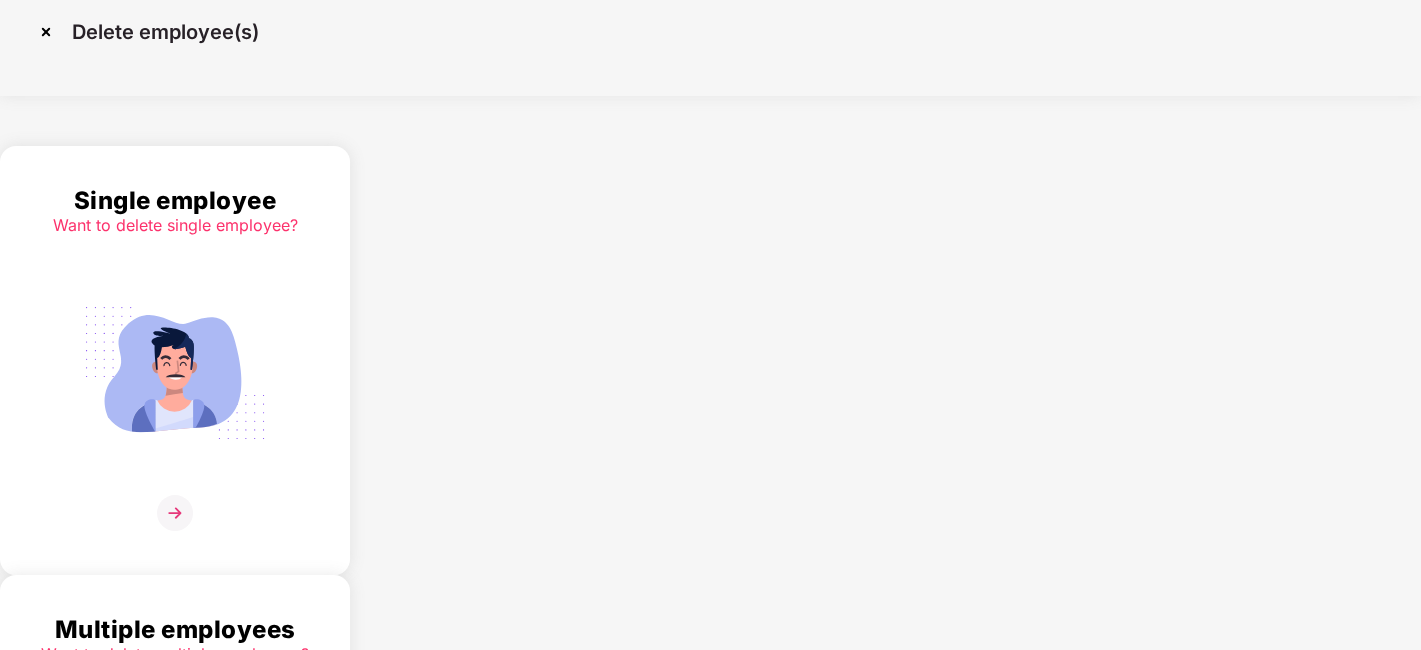 click on "Multiple employees" at bounding box center (175, 200) 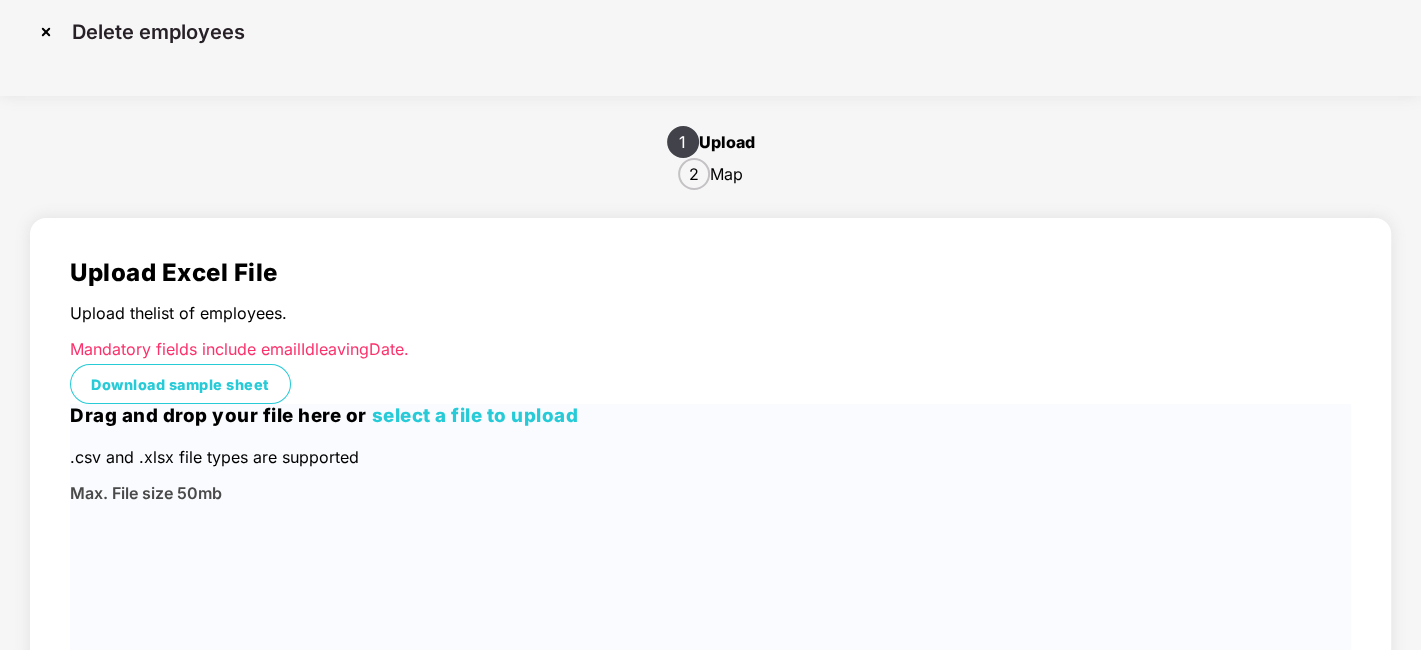 click on "Upload the  list of employees . Mandatory fields include   emailId  leavingDate." at bounding box center (710, 331) 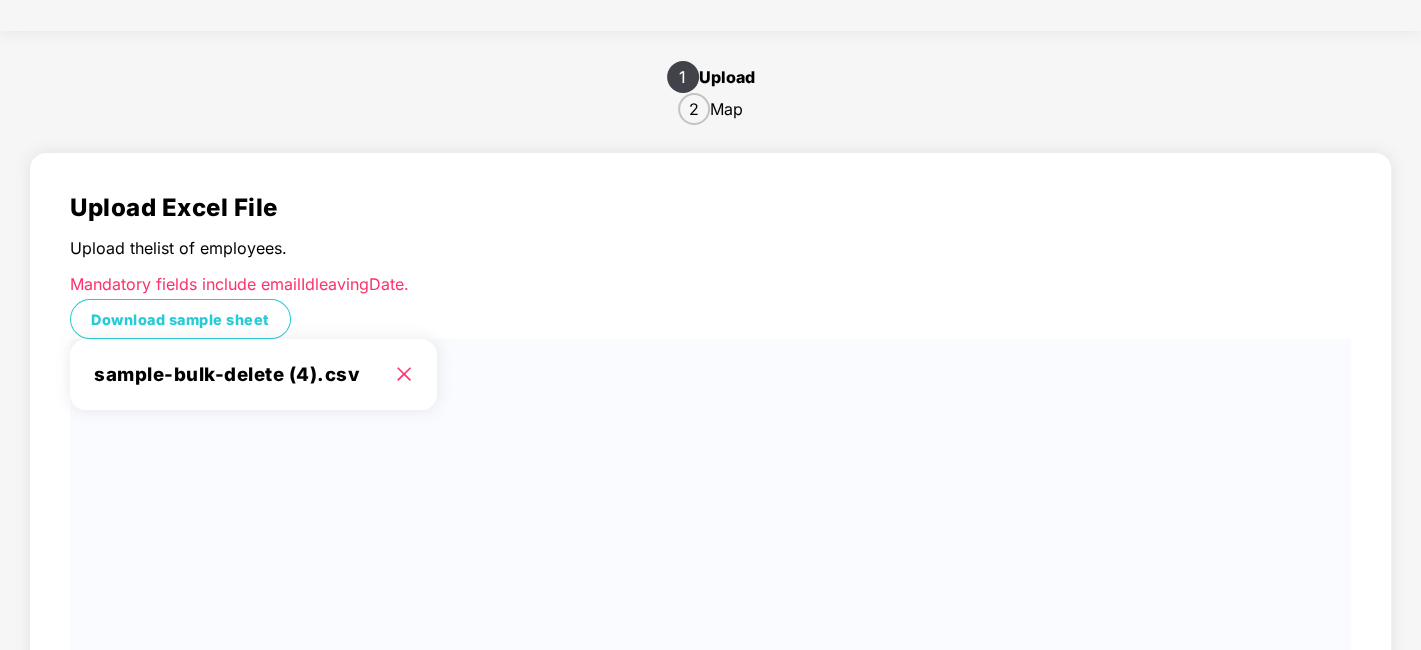 scroll, scrollTop: 150, scrollLeft: 0, axis: vertical 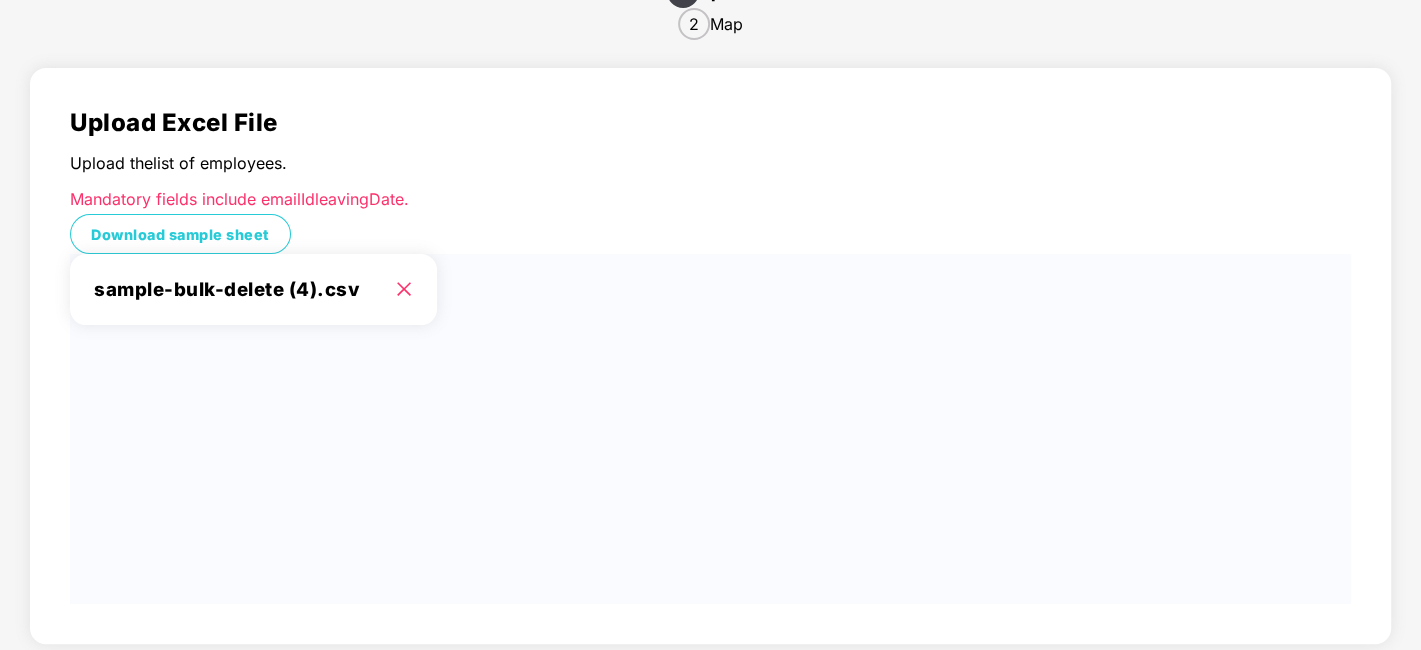 click on "Next" at bounding box center [90, 699] 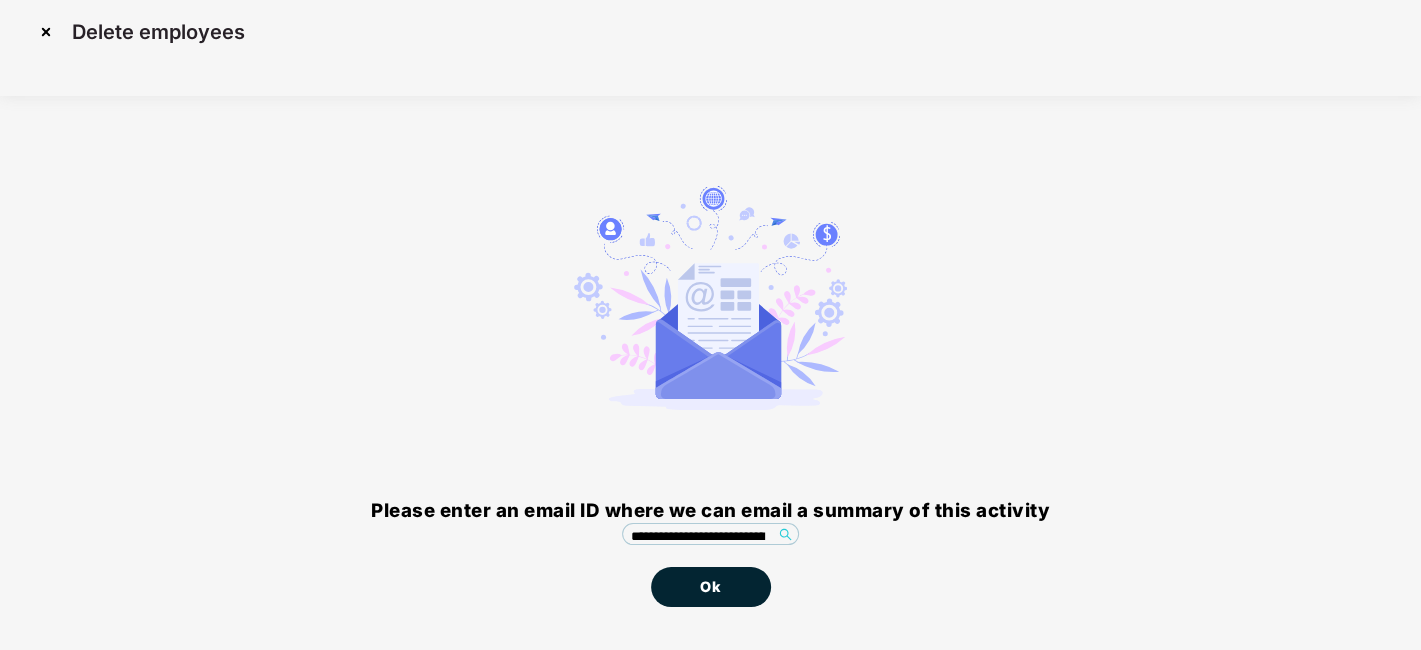 click on "Ok" at bounding box center [711, 587] 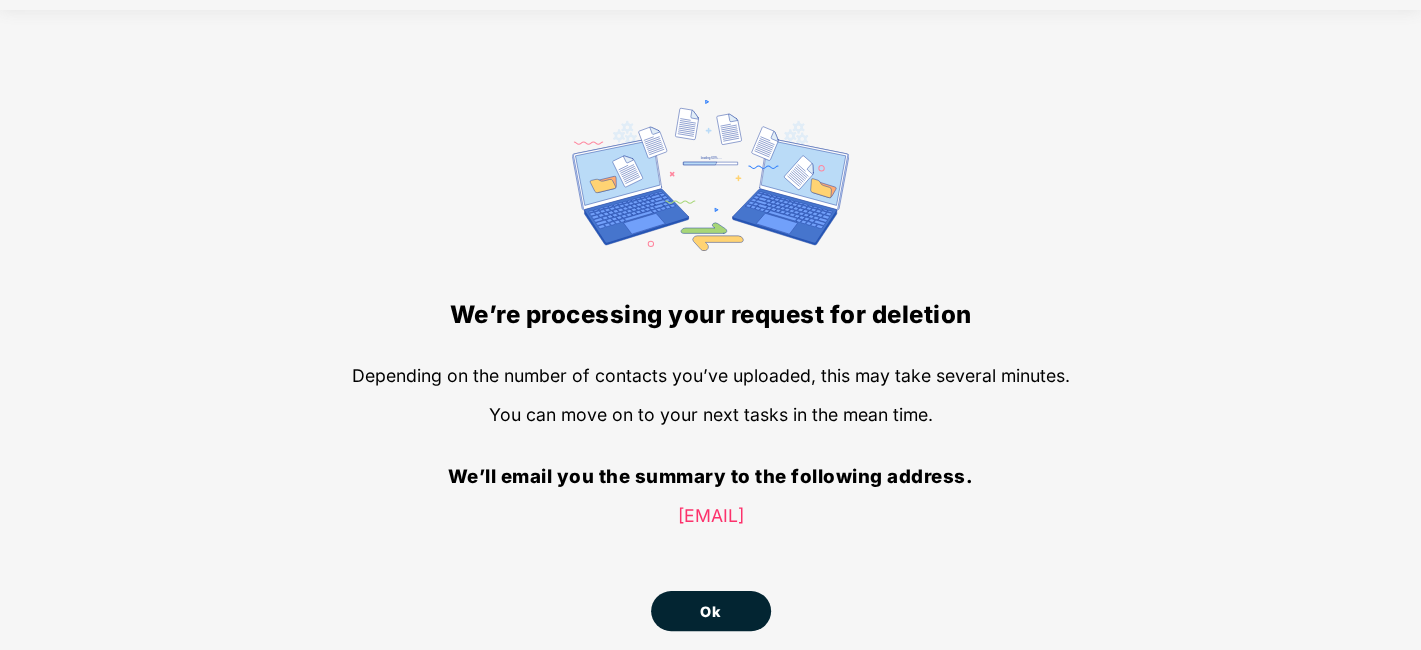 click on "Ok" at bounding box center (711, 611) 